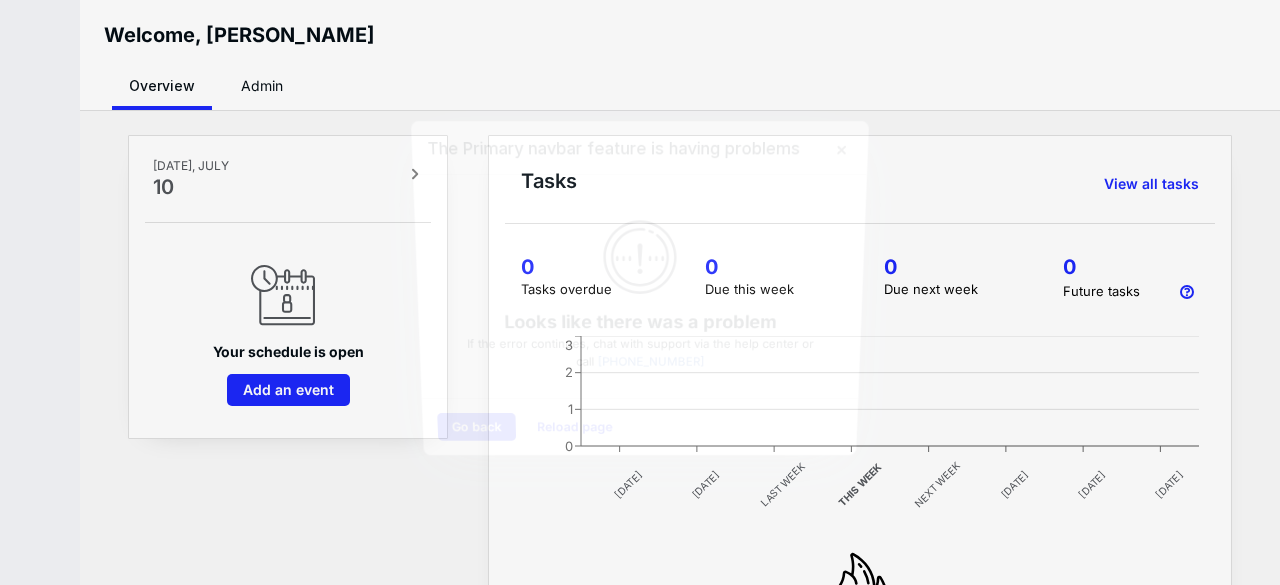 scroll, scrollTop: 0, scrollLeft: 0, axis: both 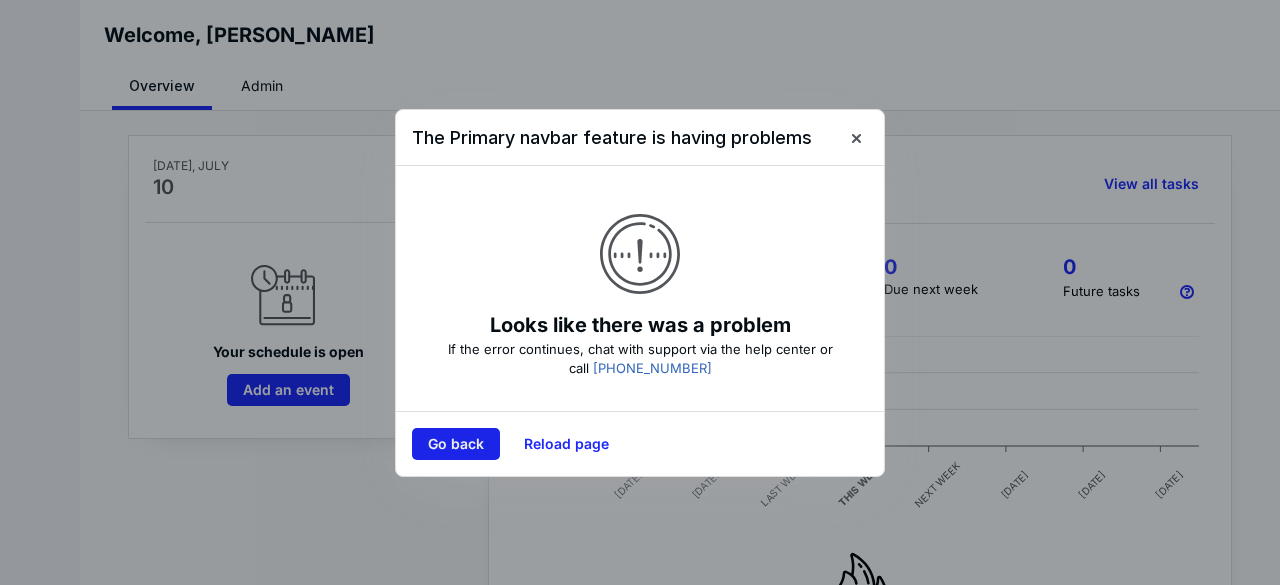 click on "Go back" at bounding box center [456, 444] 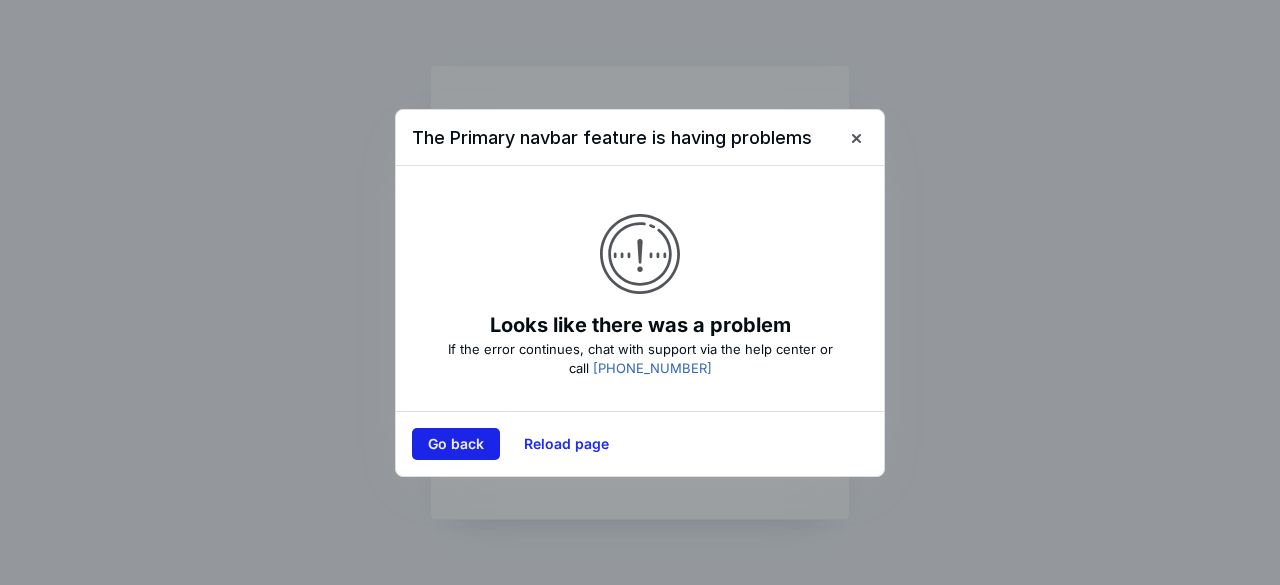 type on "**********" 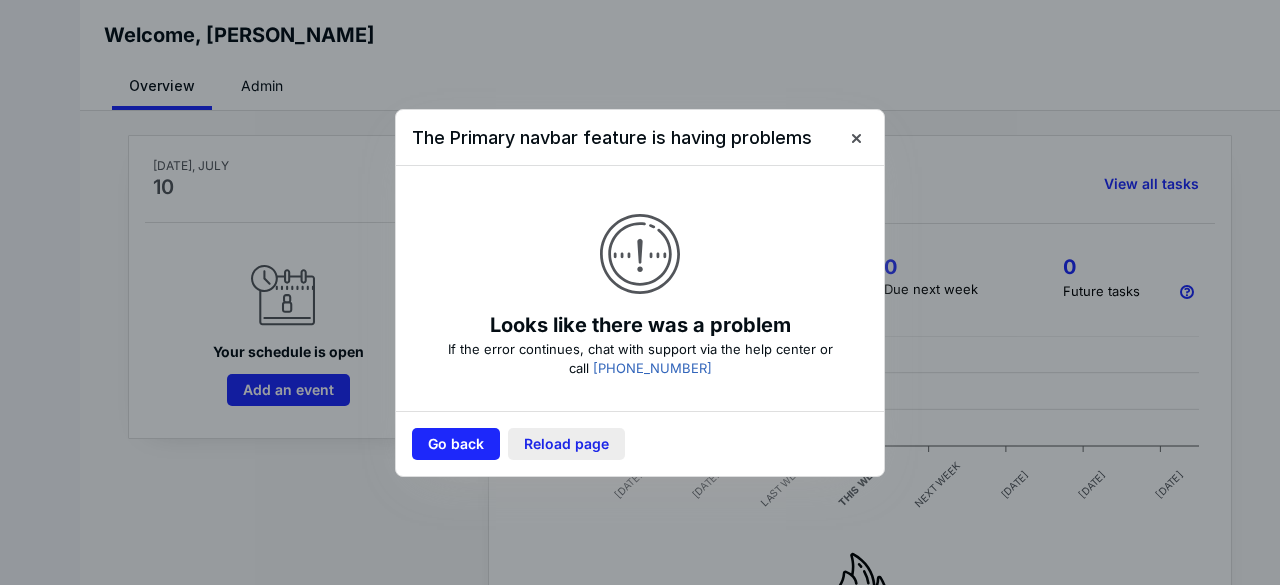click on "Reload page" at bounding box center (566, 444) 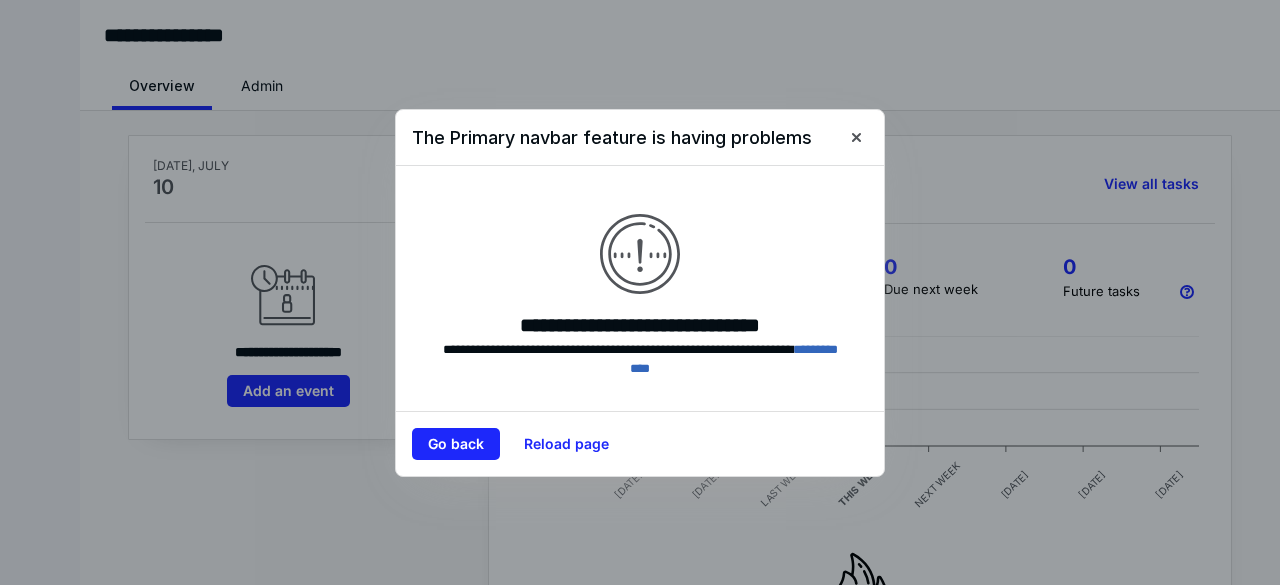 scroll, scrollTop: 0, scrollLeft: 0, axis: both 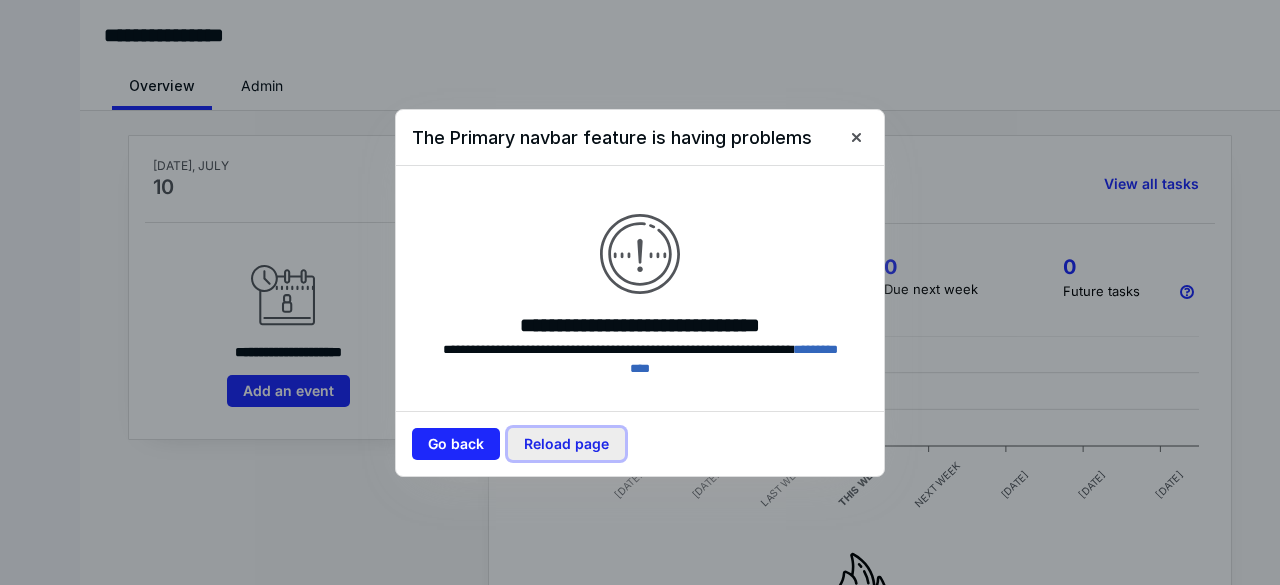 click on "Reload page" at bounding box center (566, 444) 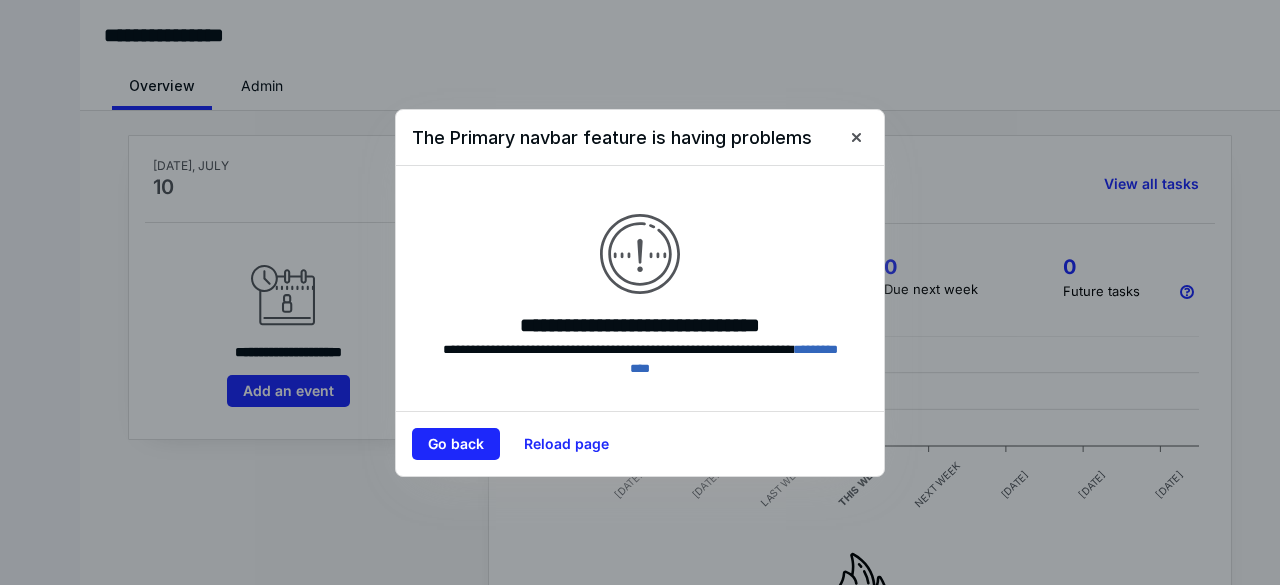 scroll, scrollTop: 0, scrollLeft: 0, axis: both 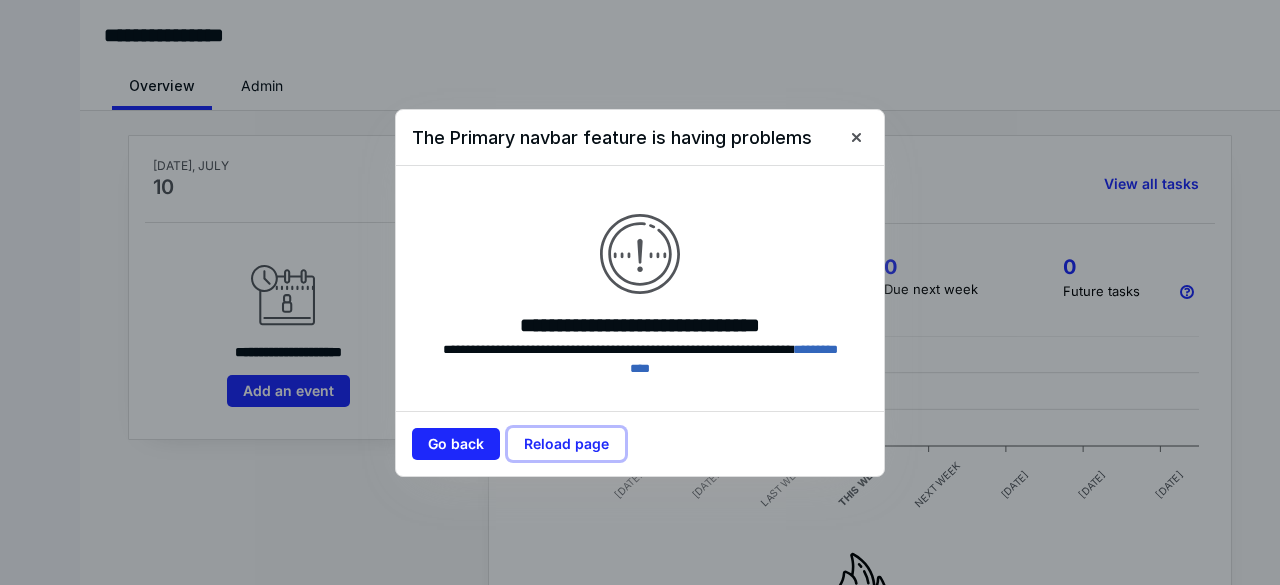 click on "Reload page" at bounding box center [566, 444] 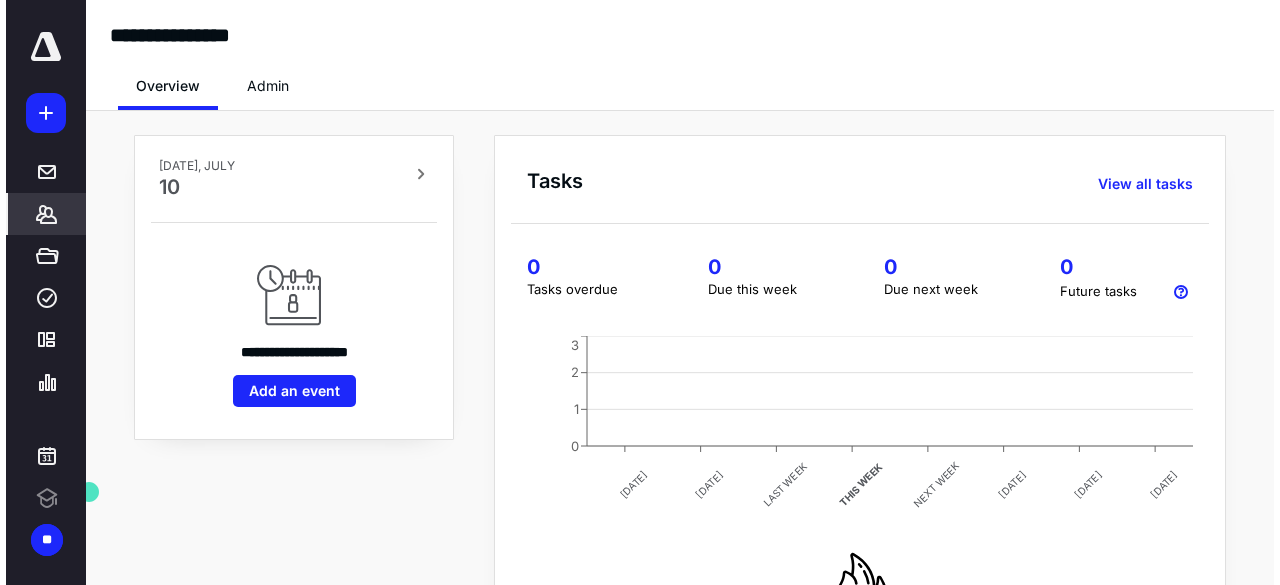 scroll, scrollTop: 0, scrollLeft: 0, axis: both 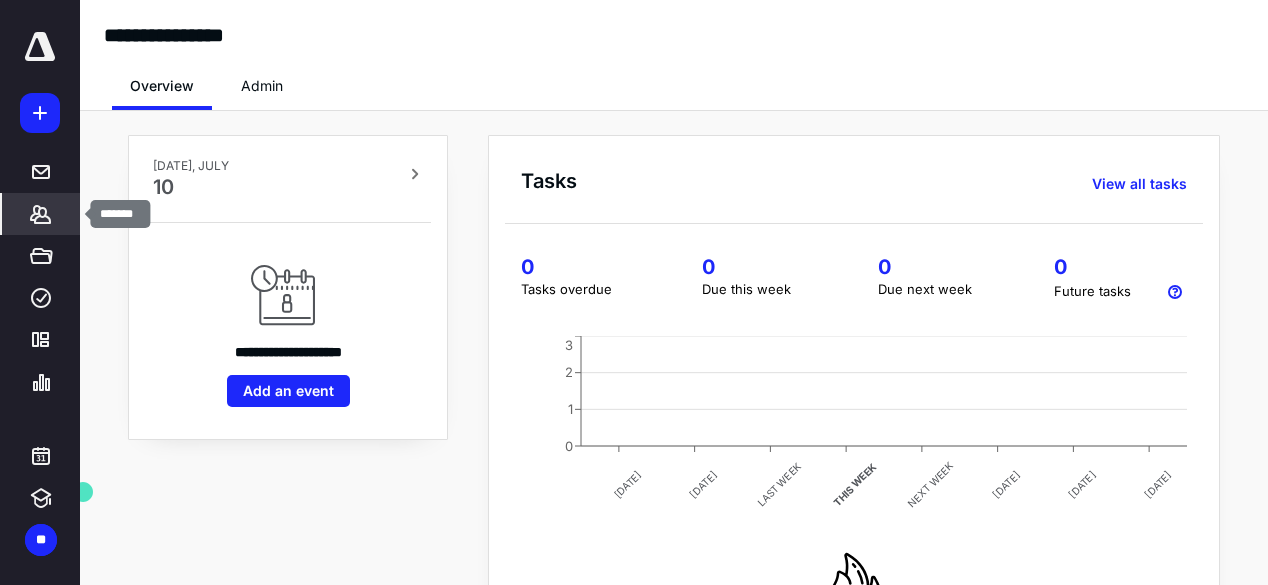 click 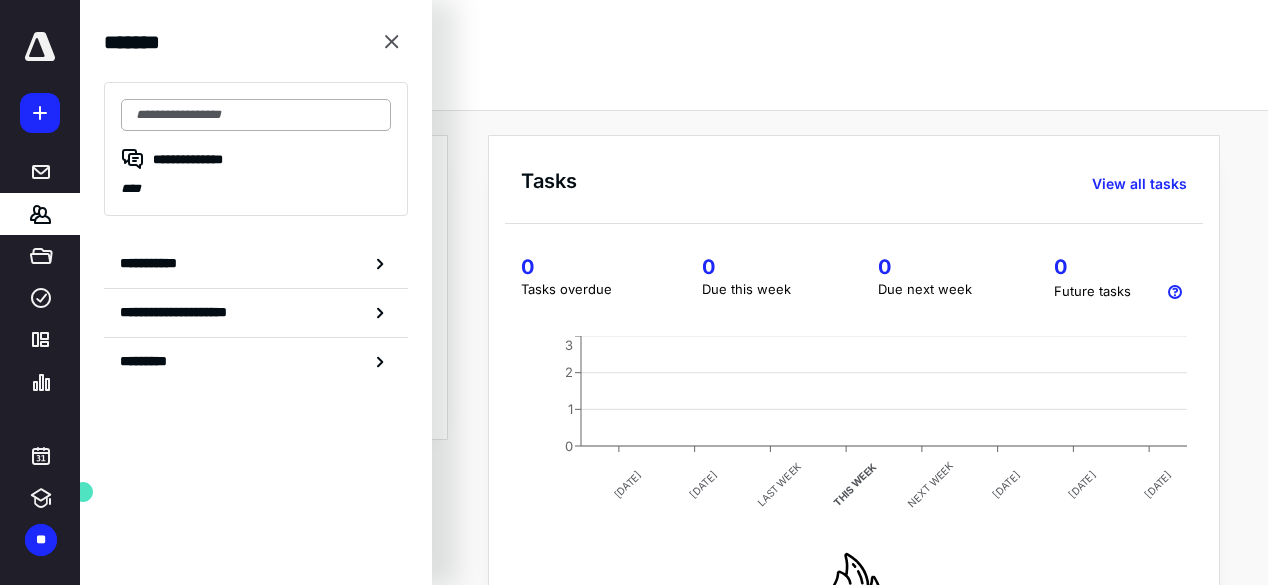 click at bounding box center (256, 115) 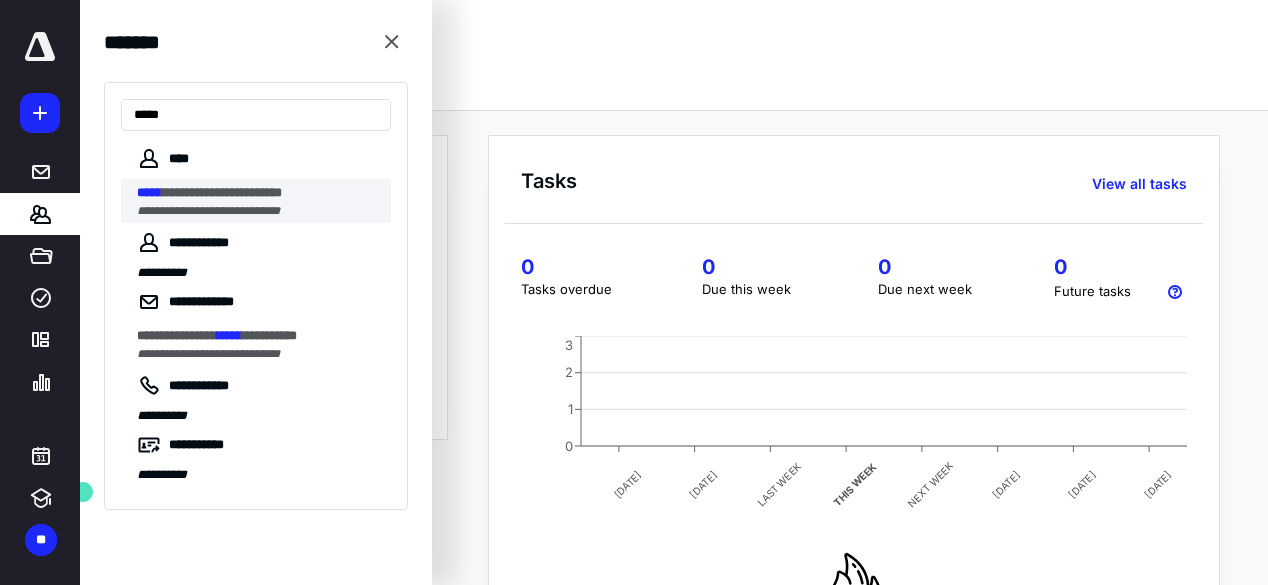 type on "*****" 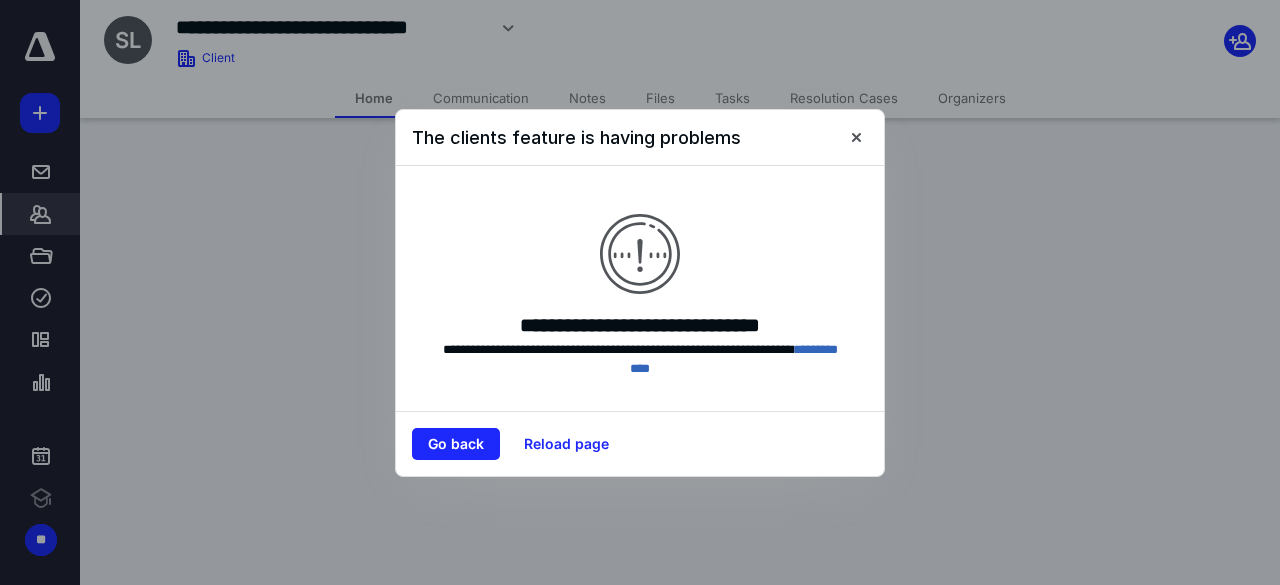 scroll, scrollTop: 0, scrollLeft: 0, axis: both 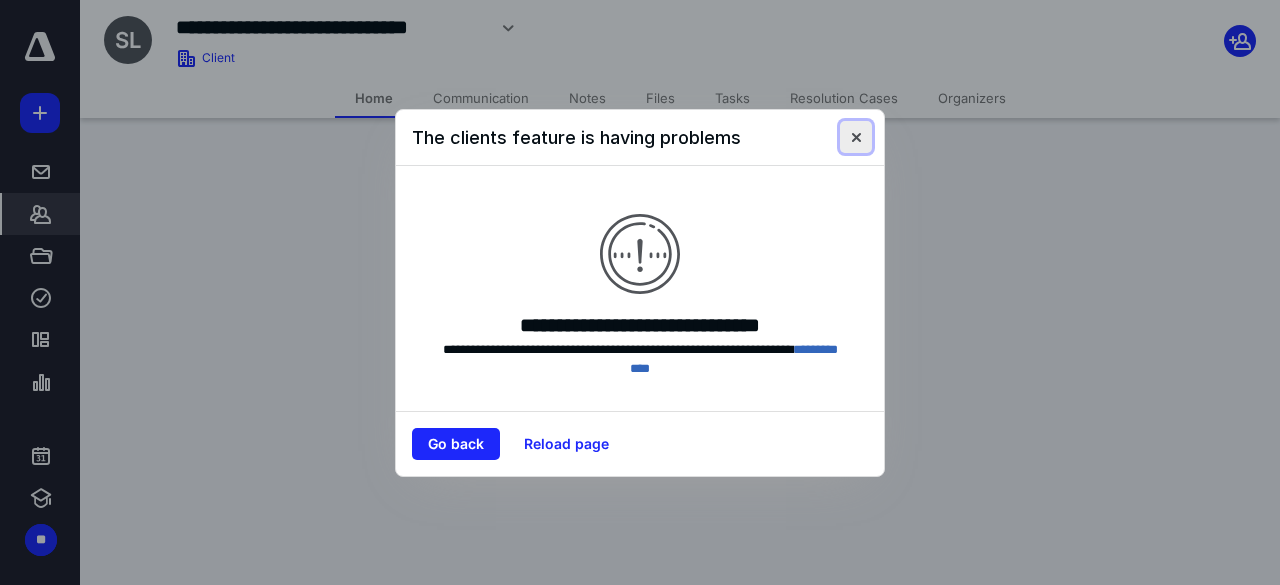click at bounding box center (856, 137) 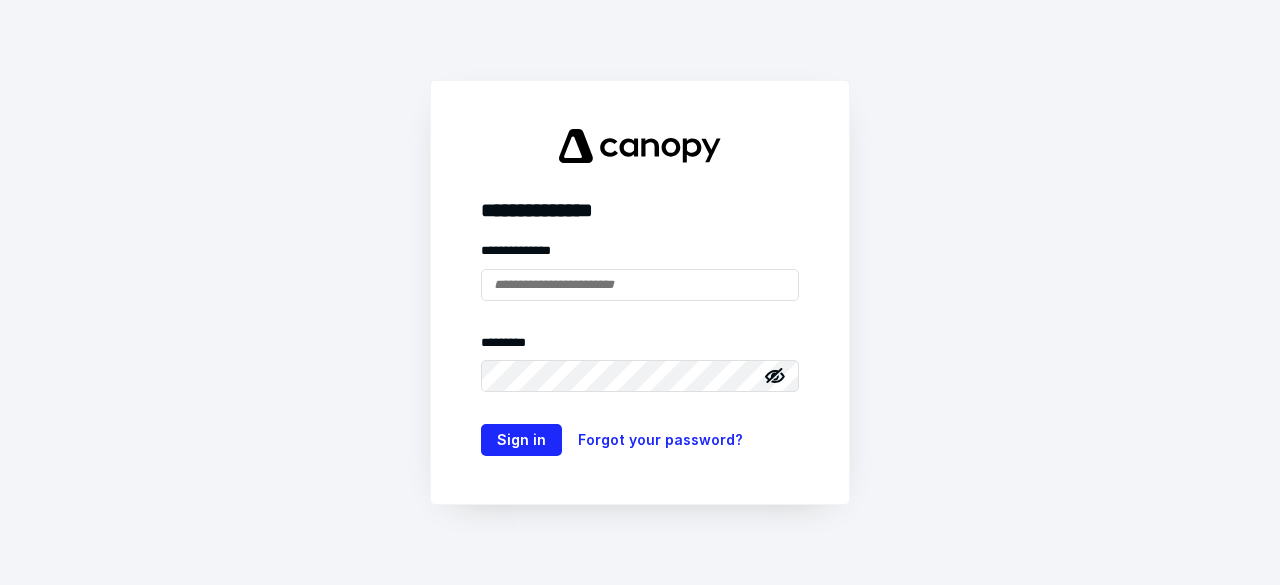 scroll, scrollTop: 0, scrollLeft: 0, axis: both 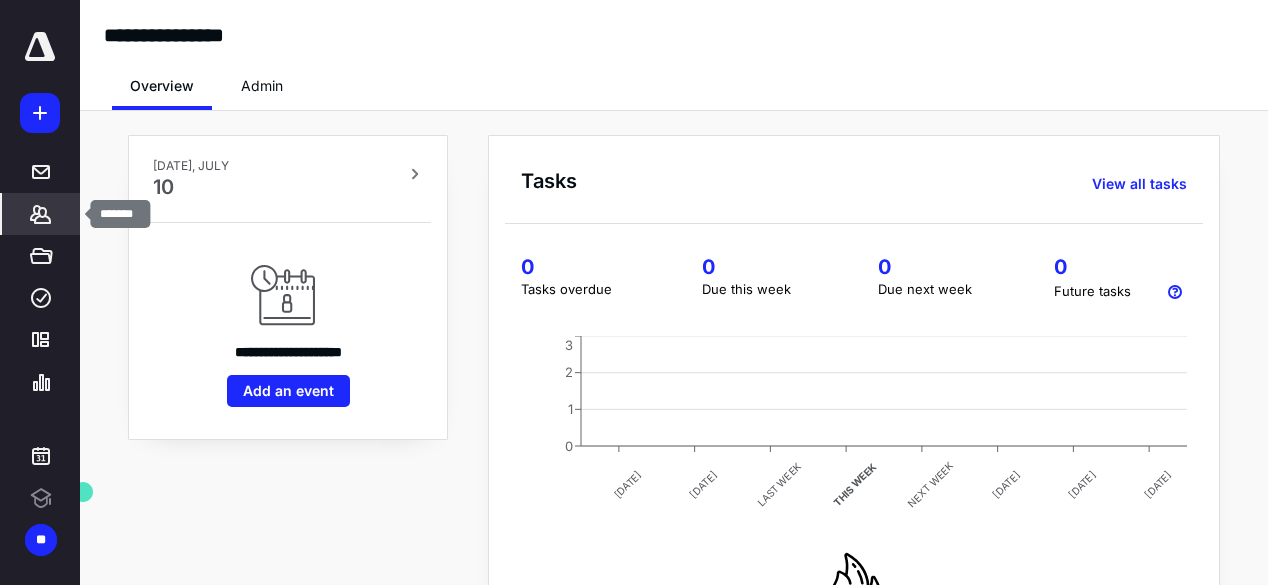click 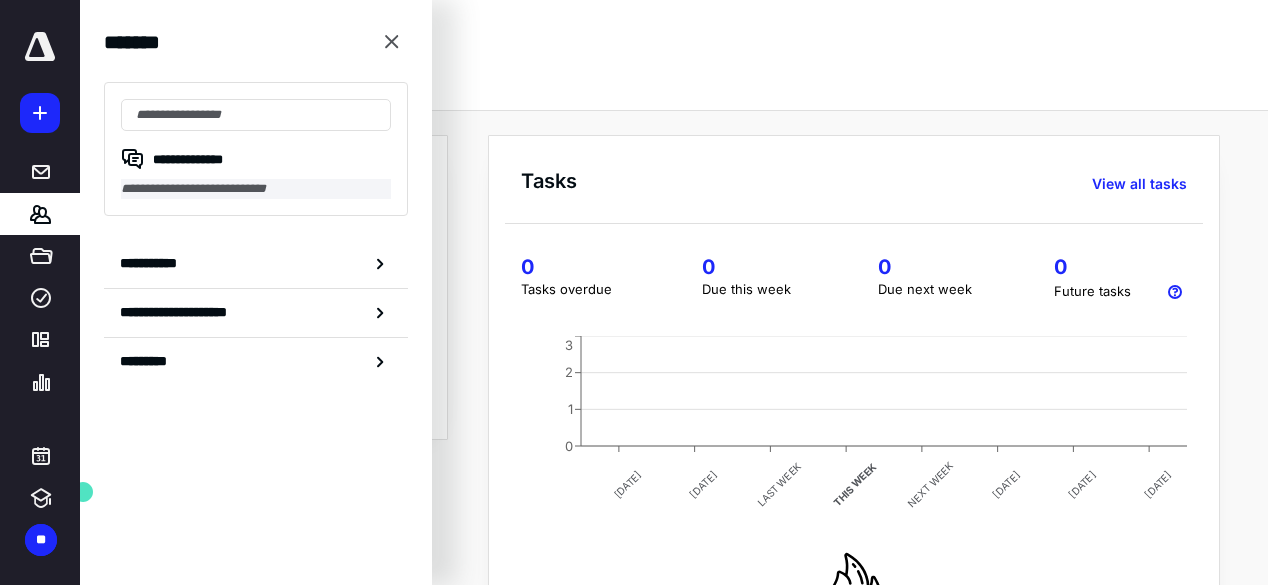 click on "**********" at bounding box center [256, 189] 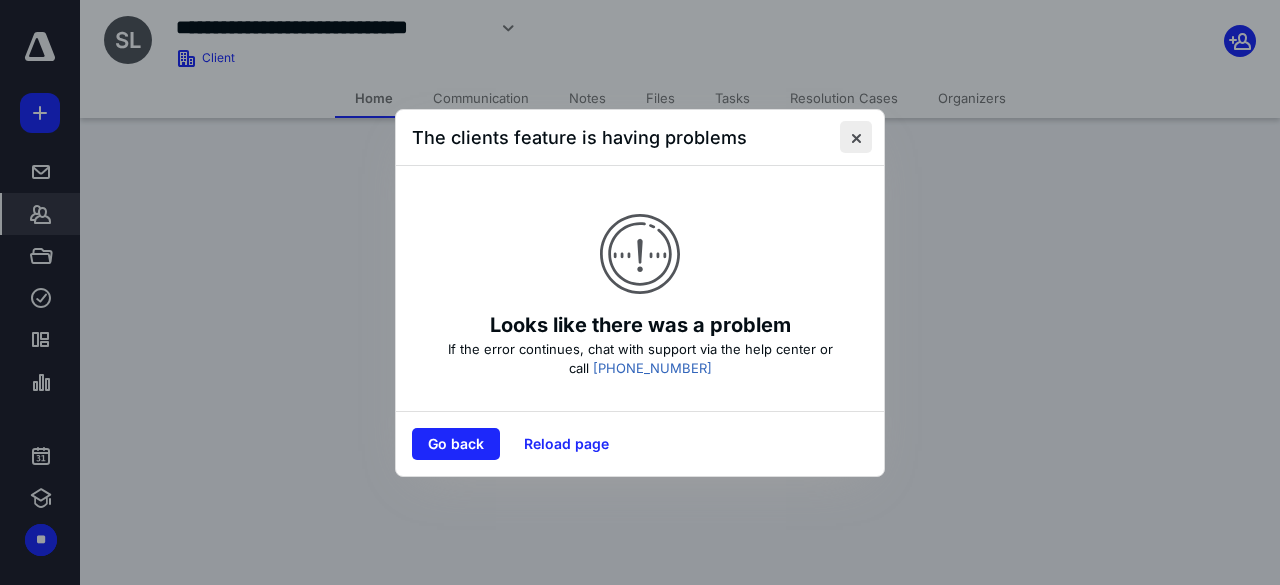 click at bounding box center [856, 137] 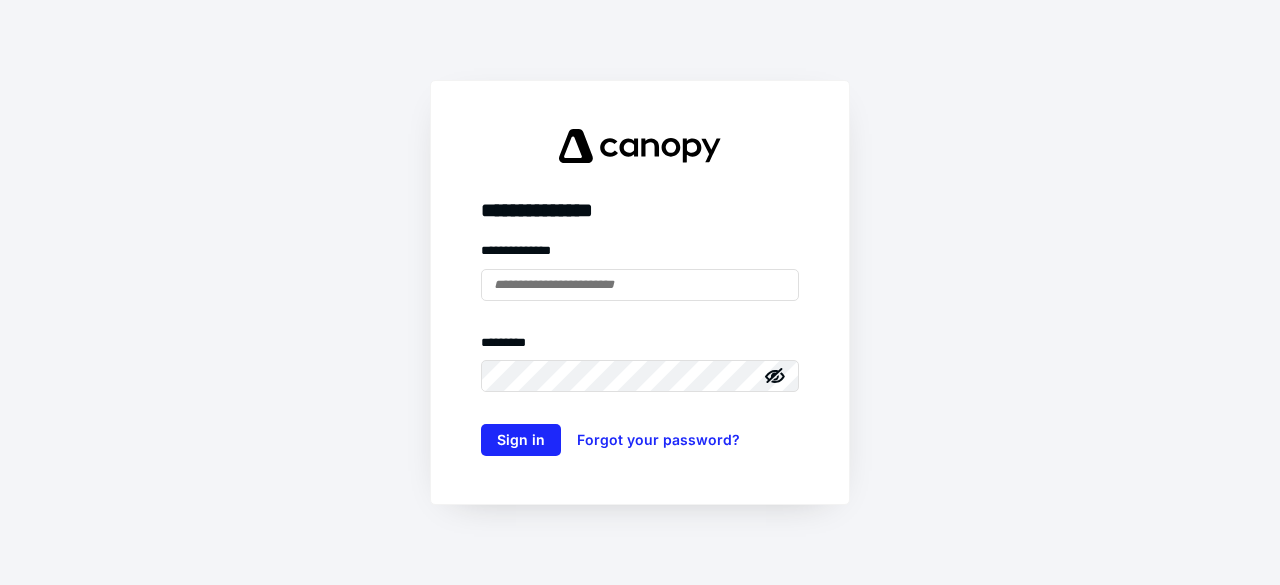 scroll, scrollTop: 0, scrollLeft: 0, axis: both 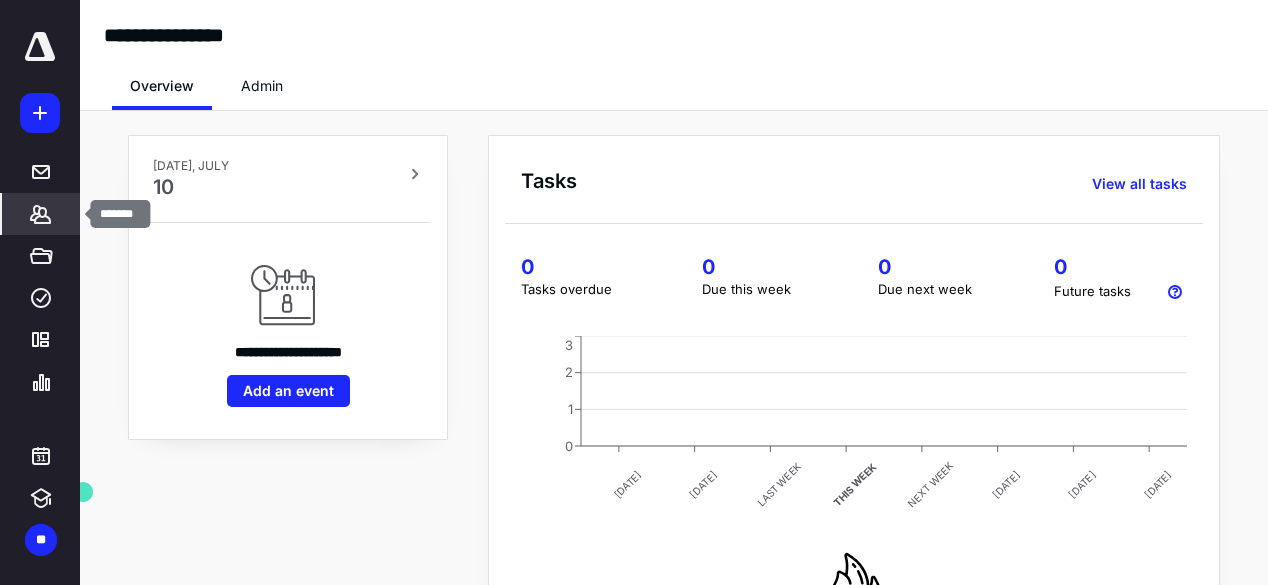 click 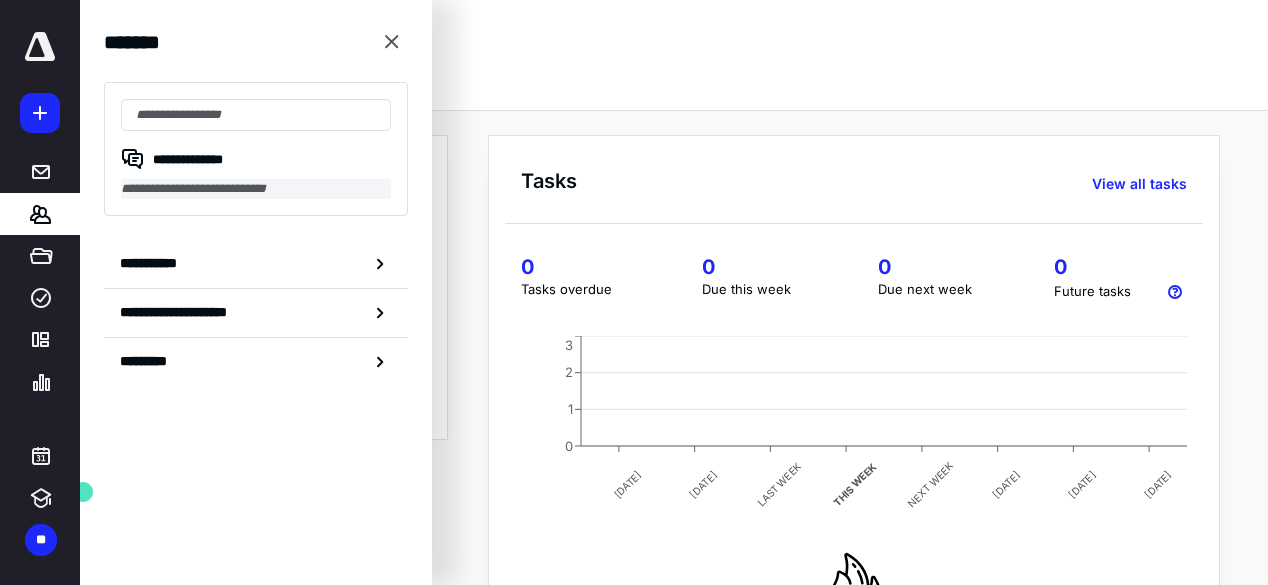 click on "**********" at bounding box center [256, 189] 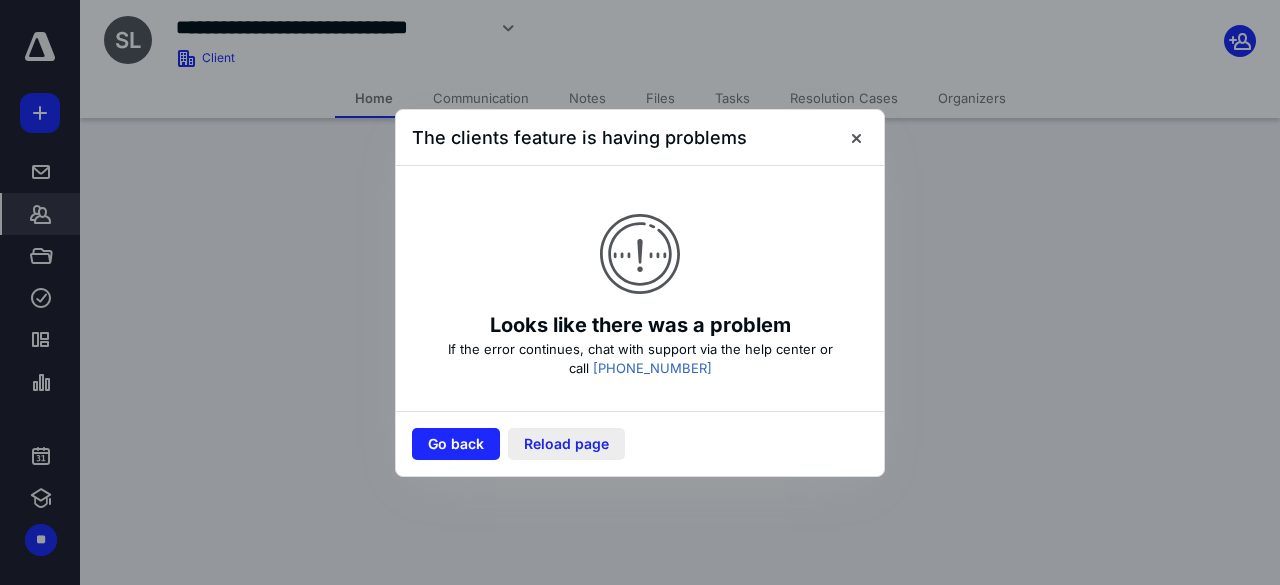 click on "Reload page" at bounding box center (566, 444) 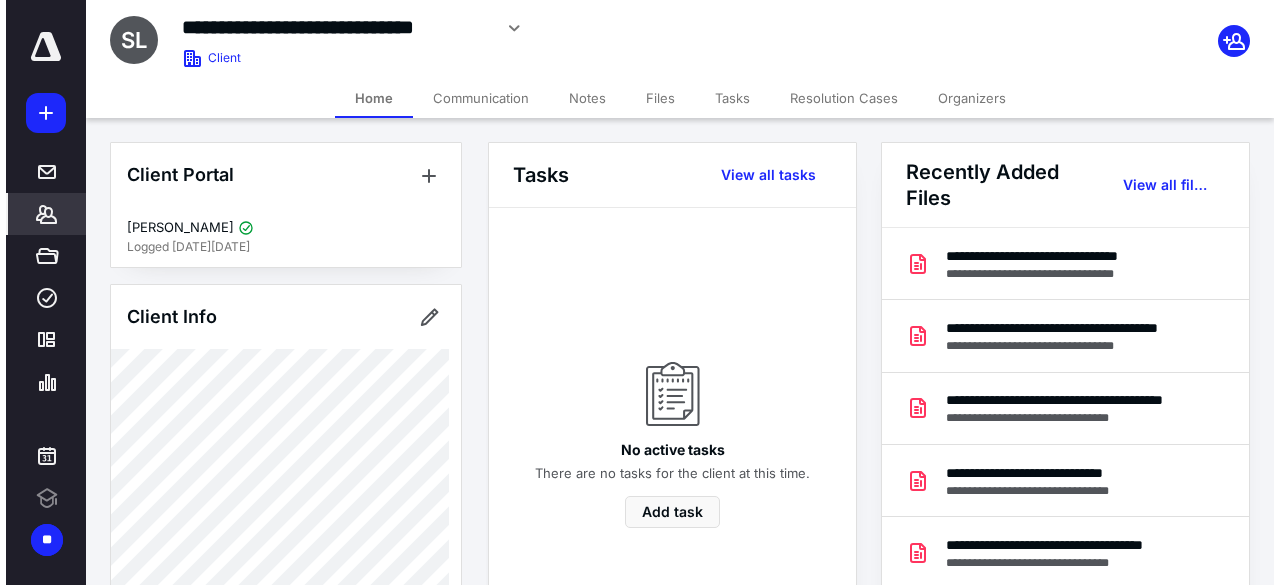scroll, scrollTop: 0, scrollLeft: 0, axis: both 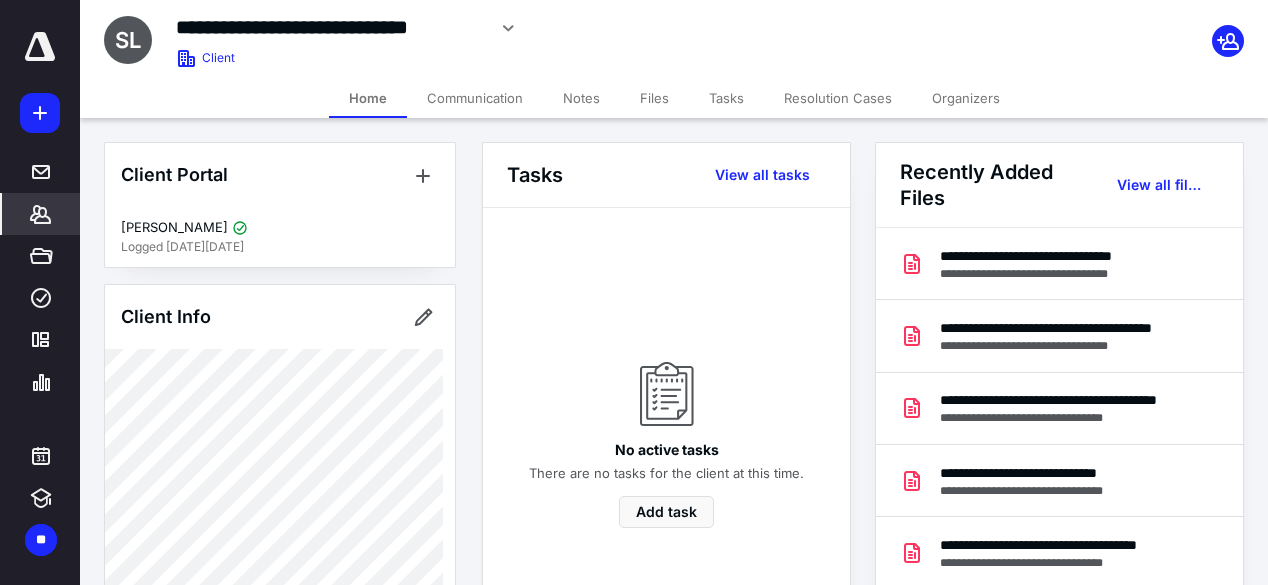 click on "Files" at bounding box center (654, 98) 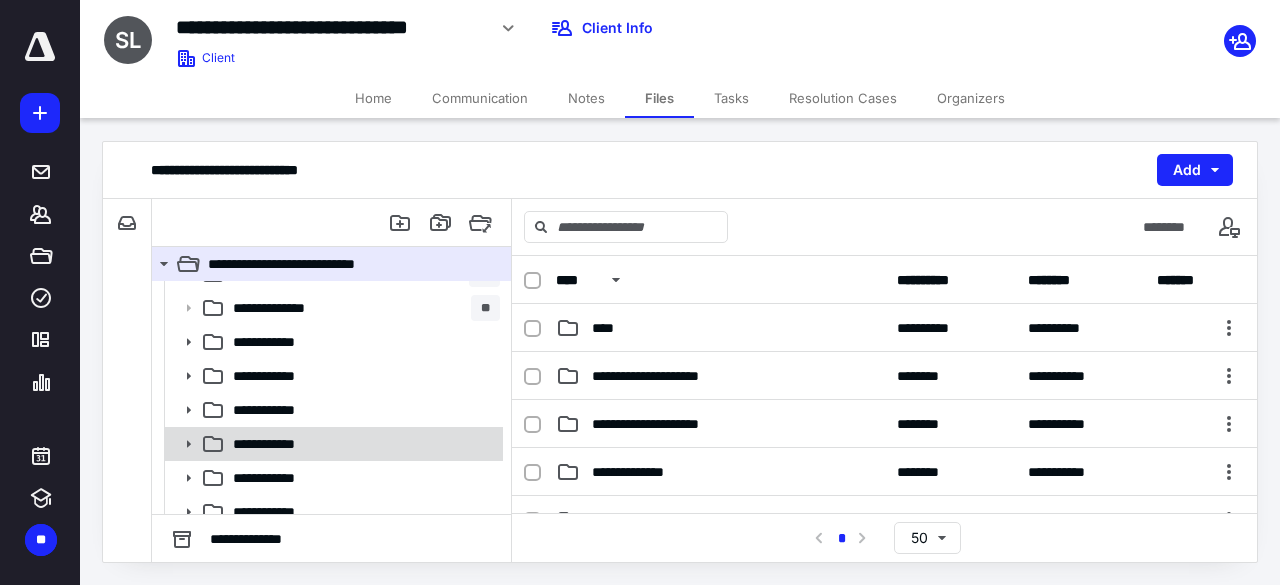 scroll, scrollTop: 107, scrollLeft: 0, axis: vertical 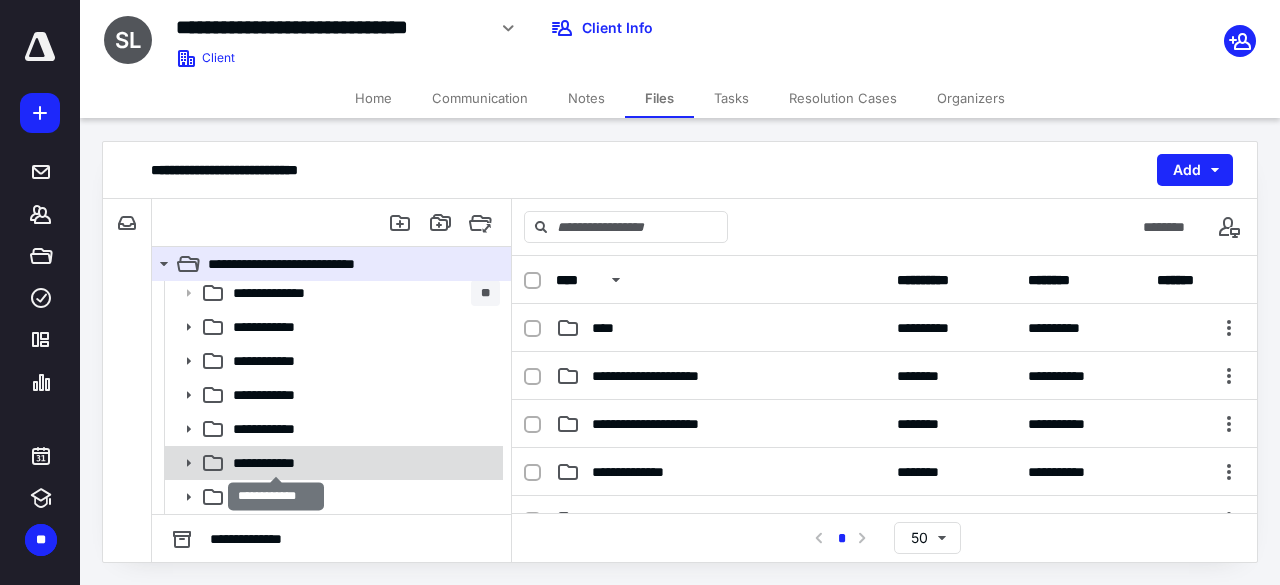click on "**********" at bounding box center [277, 463] 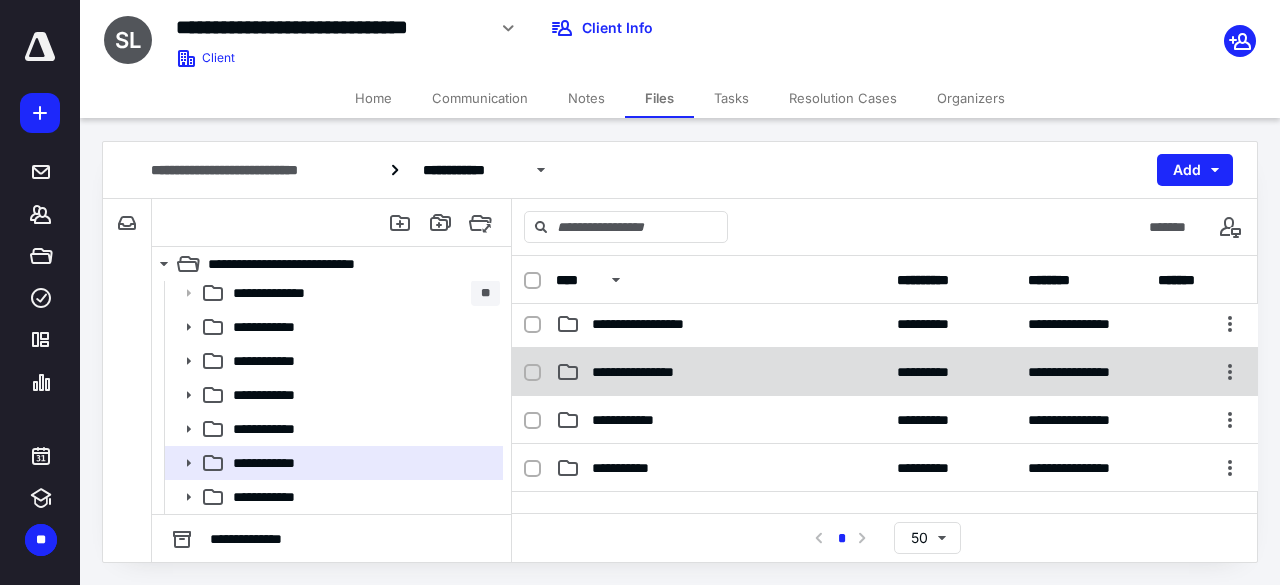 scroll, scrollTop: 160, scrollLeft: 0, axis: vertical 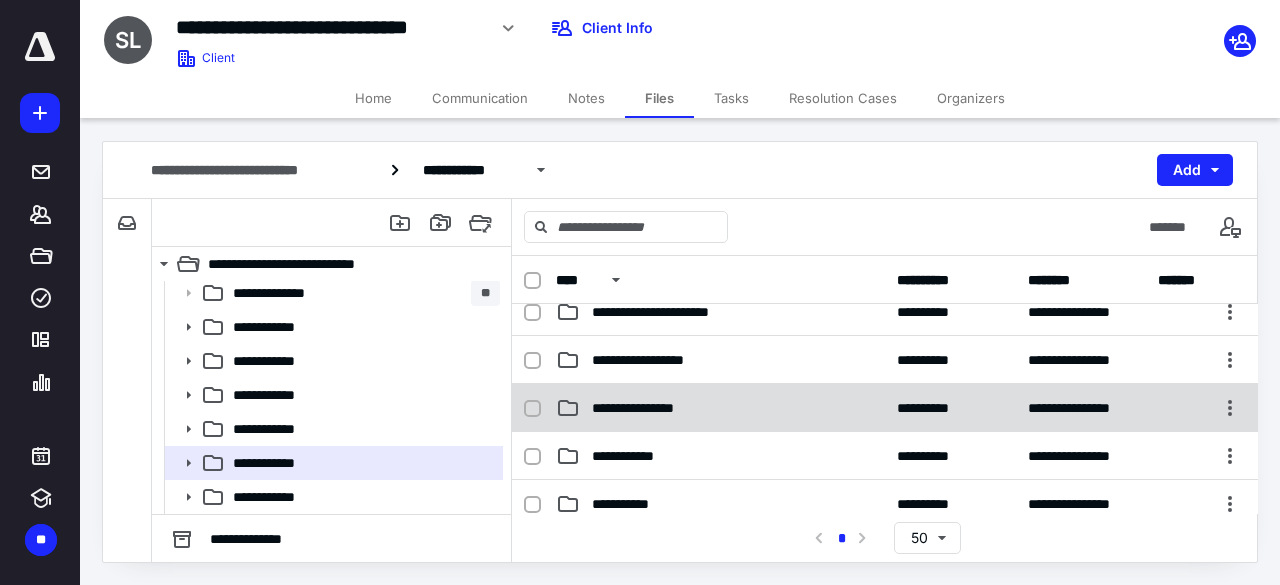 click on "**********" at bounding box center [720, 408] 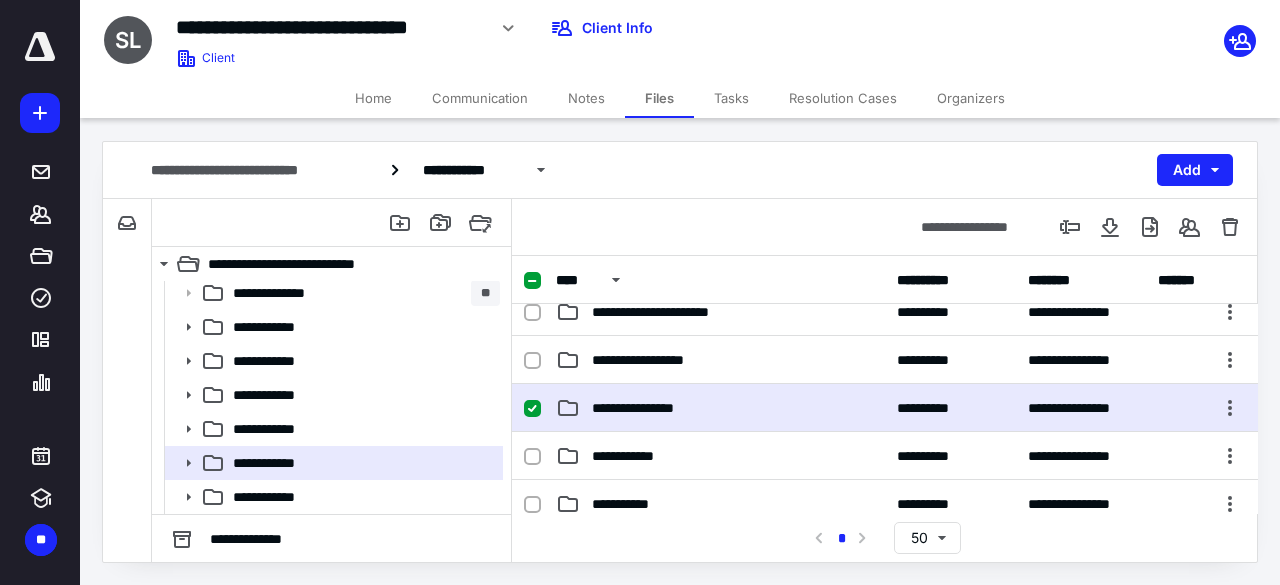 click on "**********" at bounding box center (720, 408) 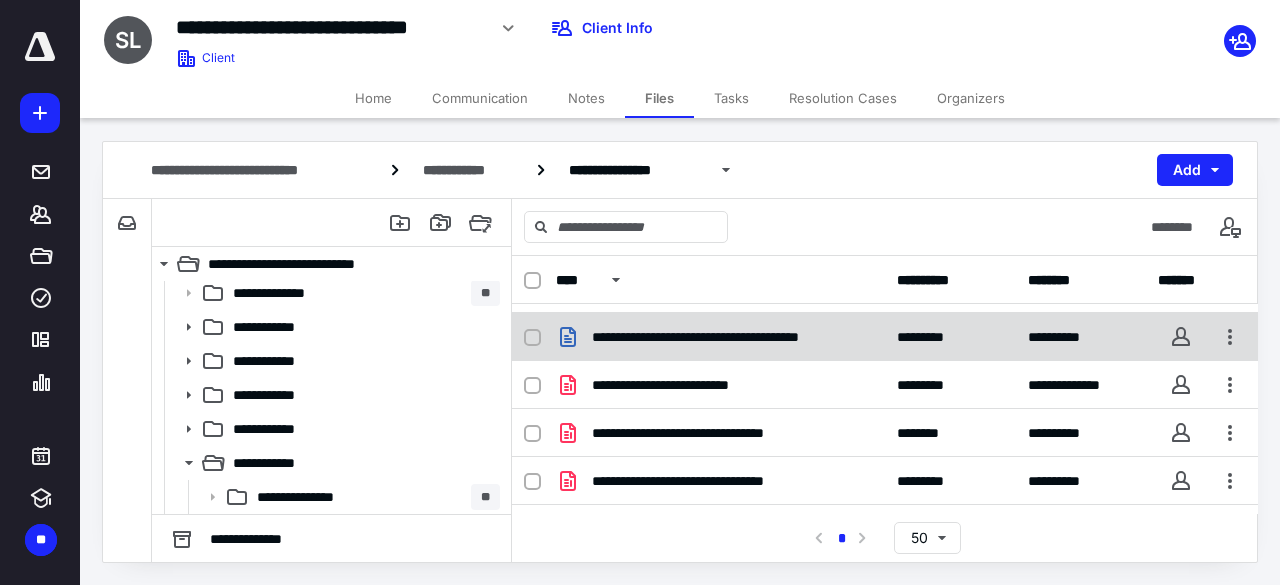 scroll, scrollTop: 460, scrollLeft: 0, axis: vertical 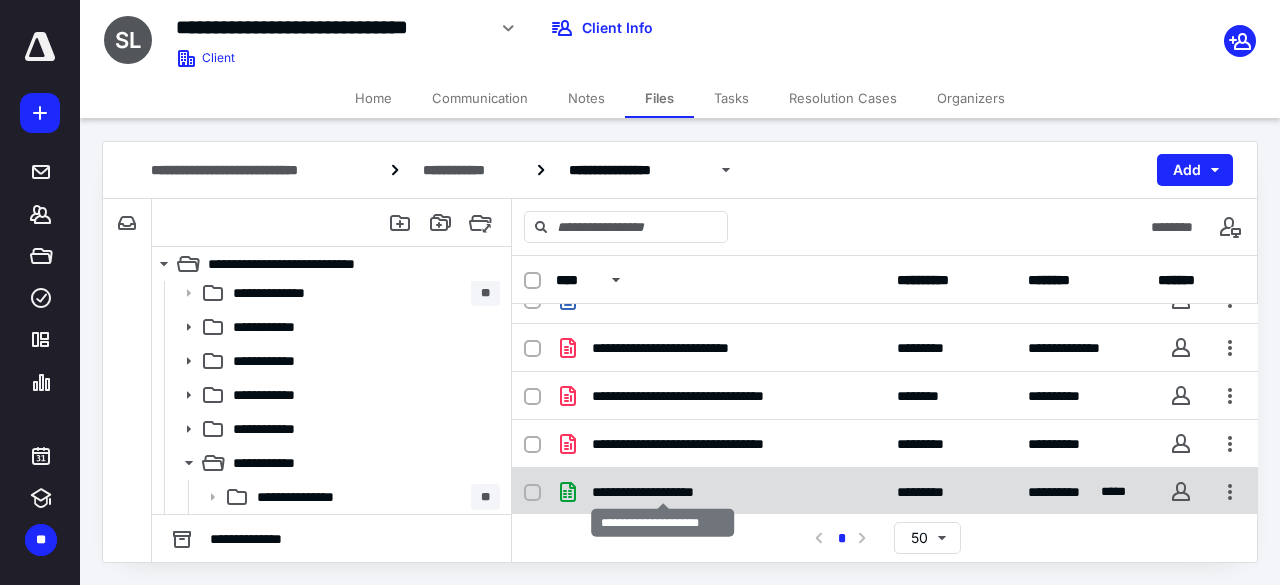 click on "**********" at bounding box center [663, 492] 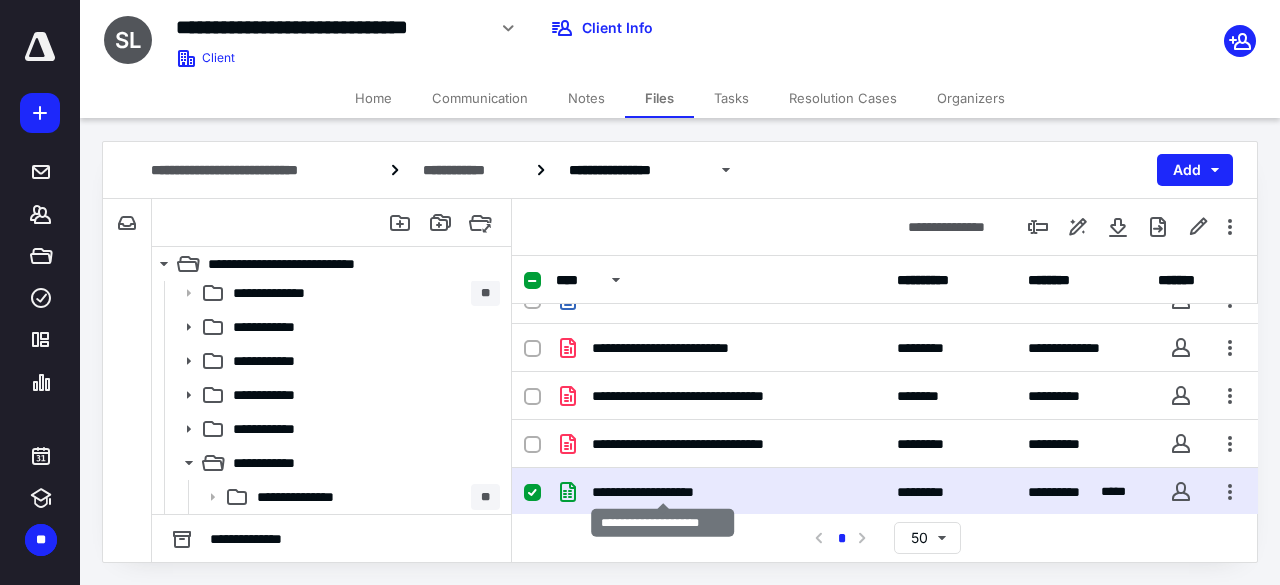 click on "**********" at bounding box center [663, 492] 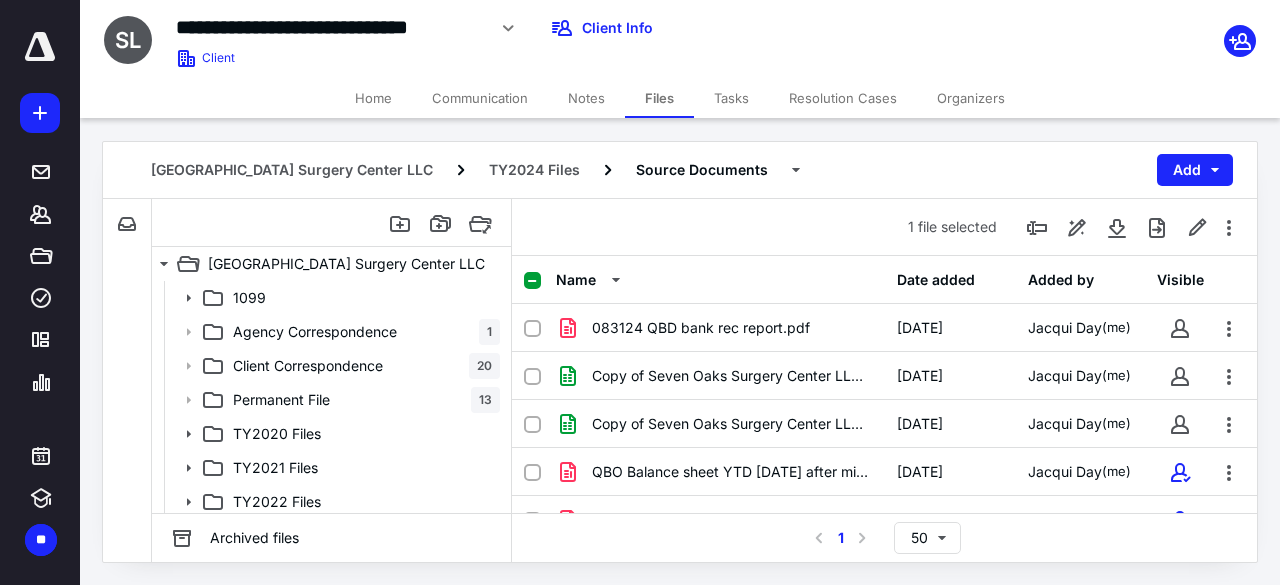 scroll, scrollTop: 107, scrollLeft: 0, axis: vertical 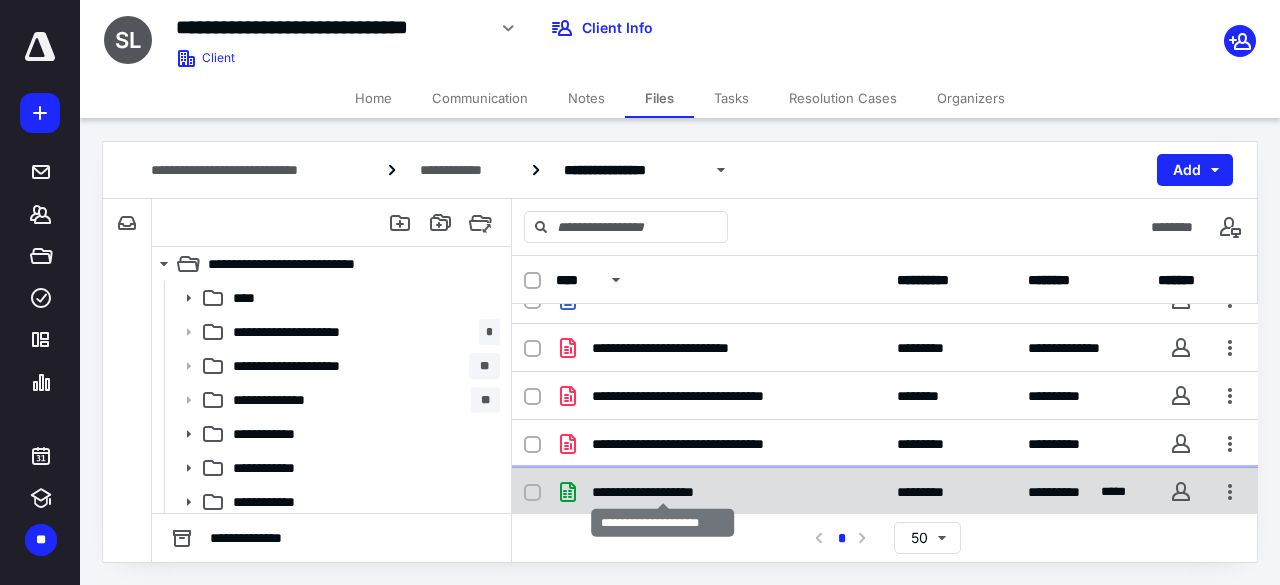 click on "**********" at bounding box center [663, 492] 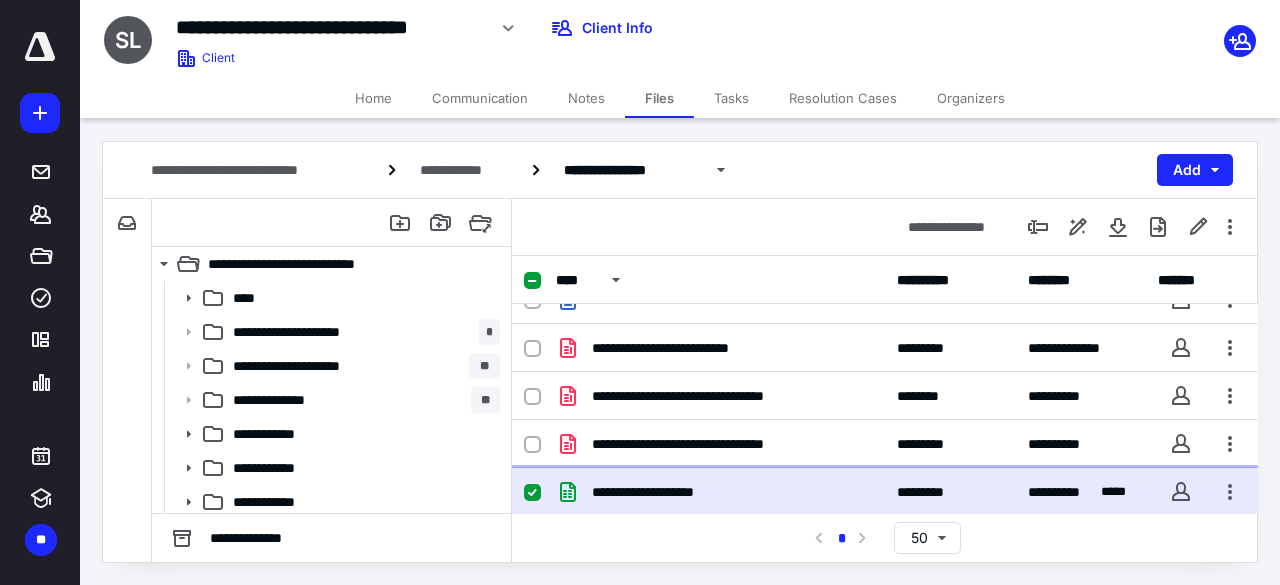 click 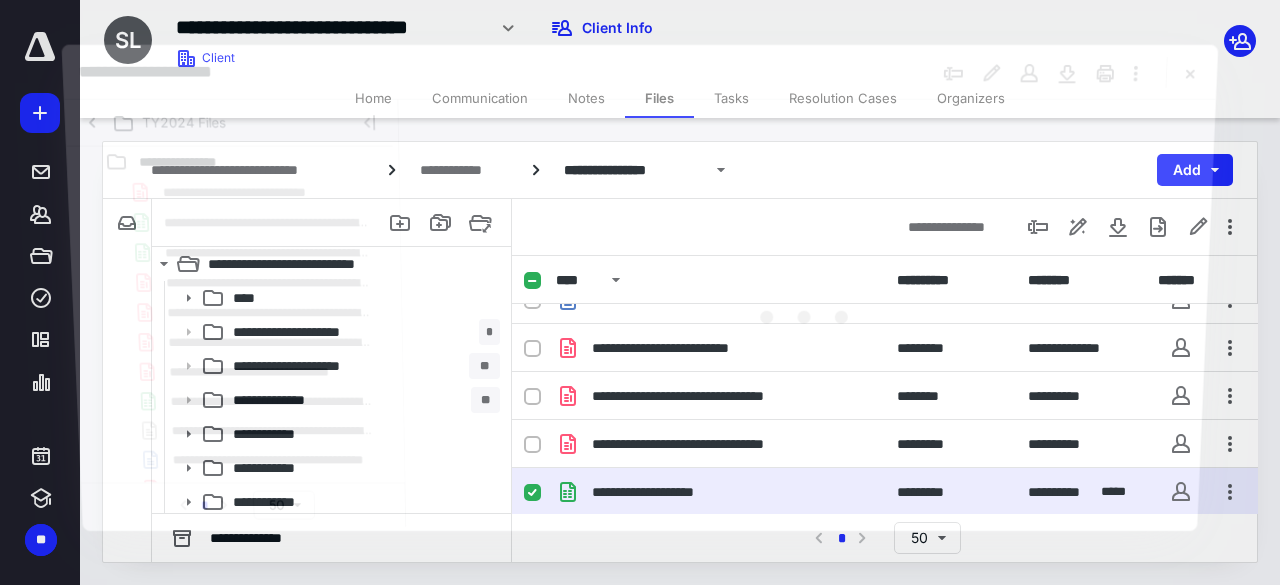 scroll, scrollTop: 0, scrollLeft: 0, axis: both 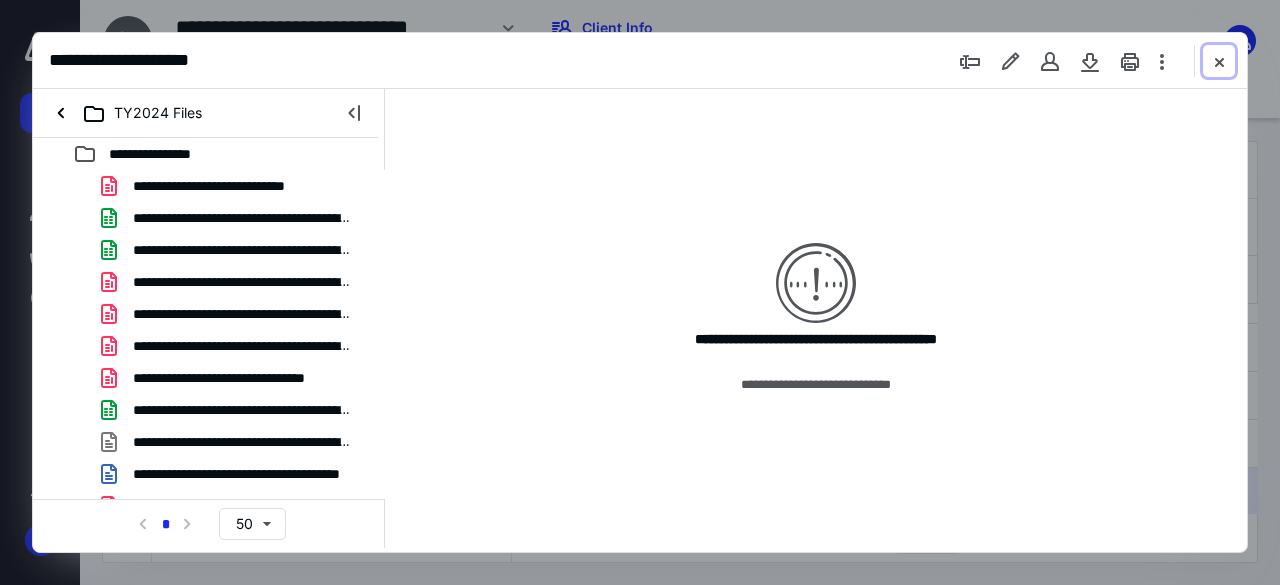 click at bounding box center (1219, 61) 